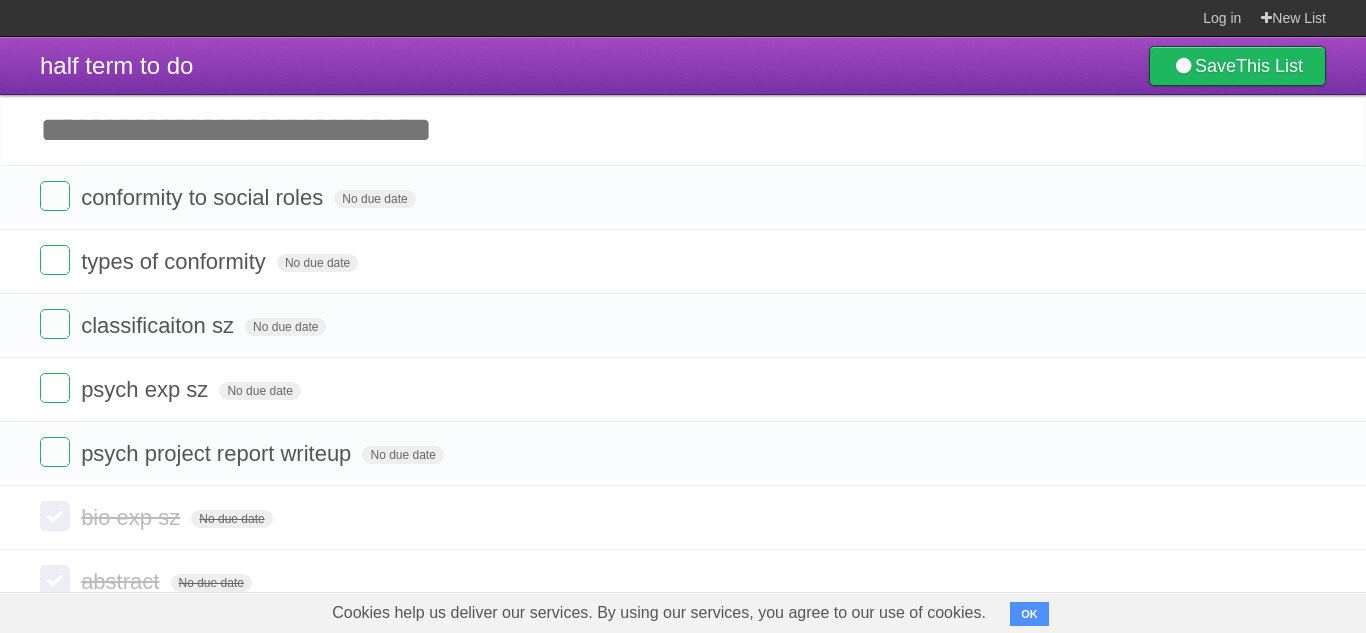 scroll, scrollTop: 0, scrollLeft: 0, axis: both 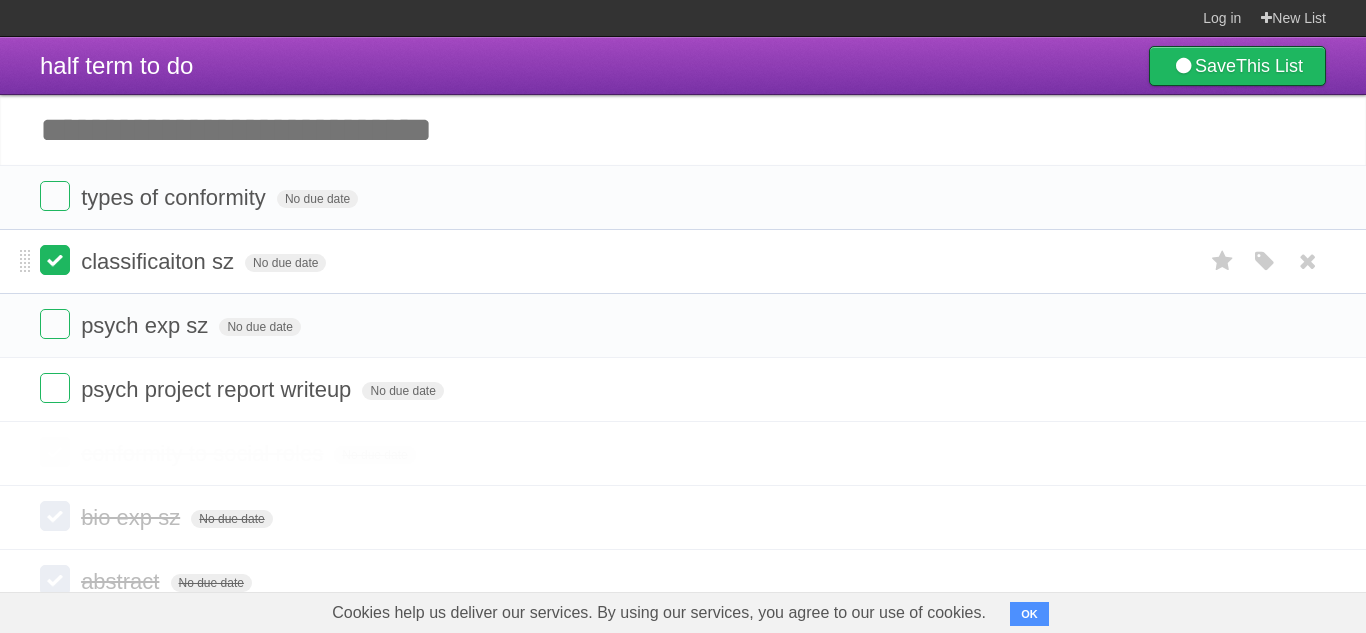 click at bounding box center [55, 260] 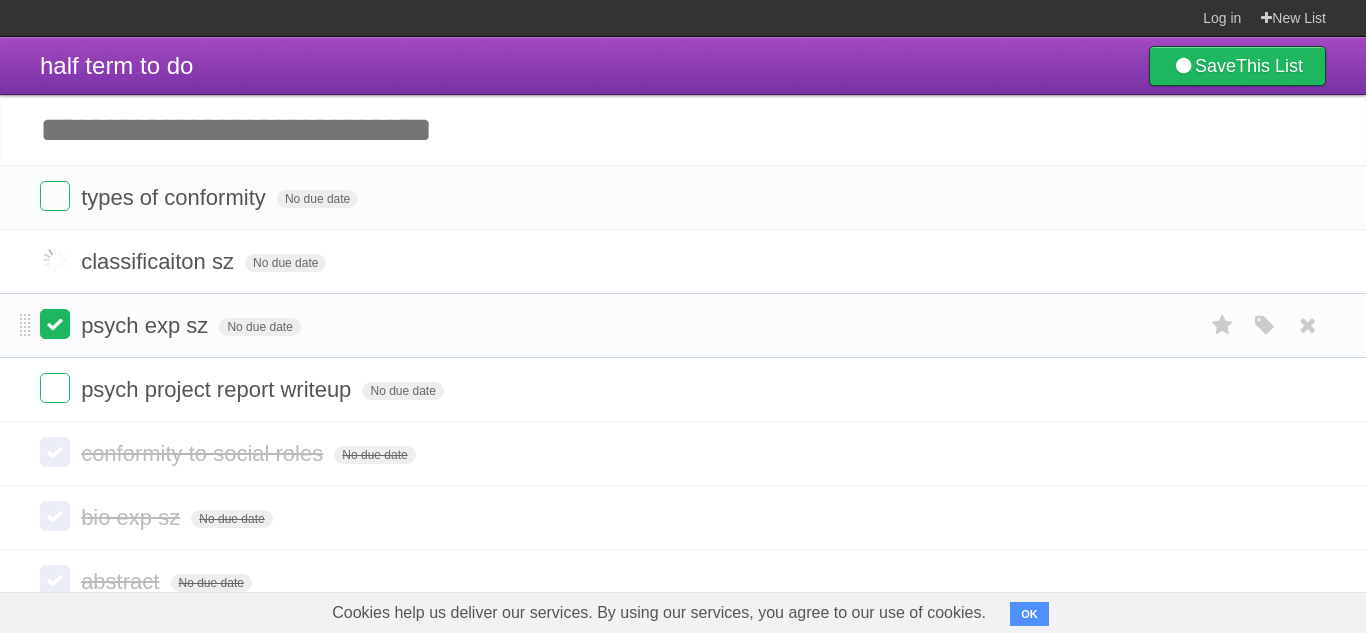click at bounding box center (55, 324) 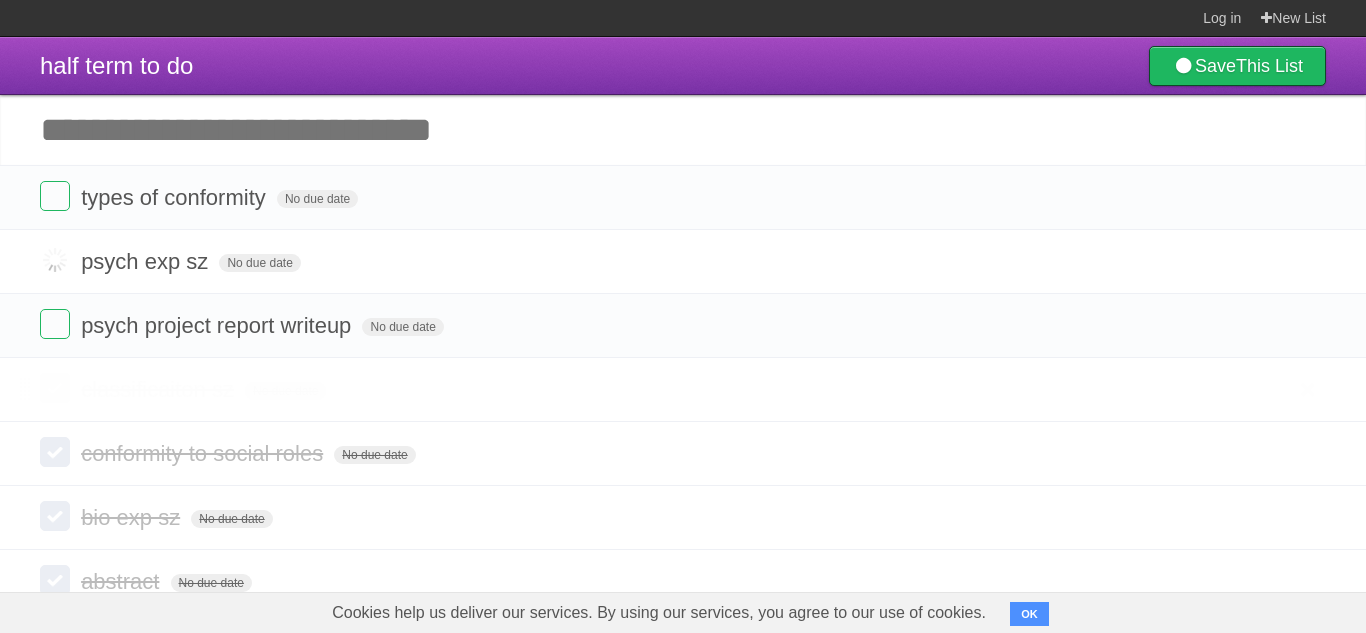 click at bounding box center [55, 388] 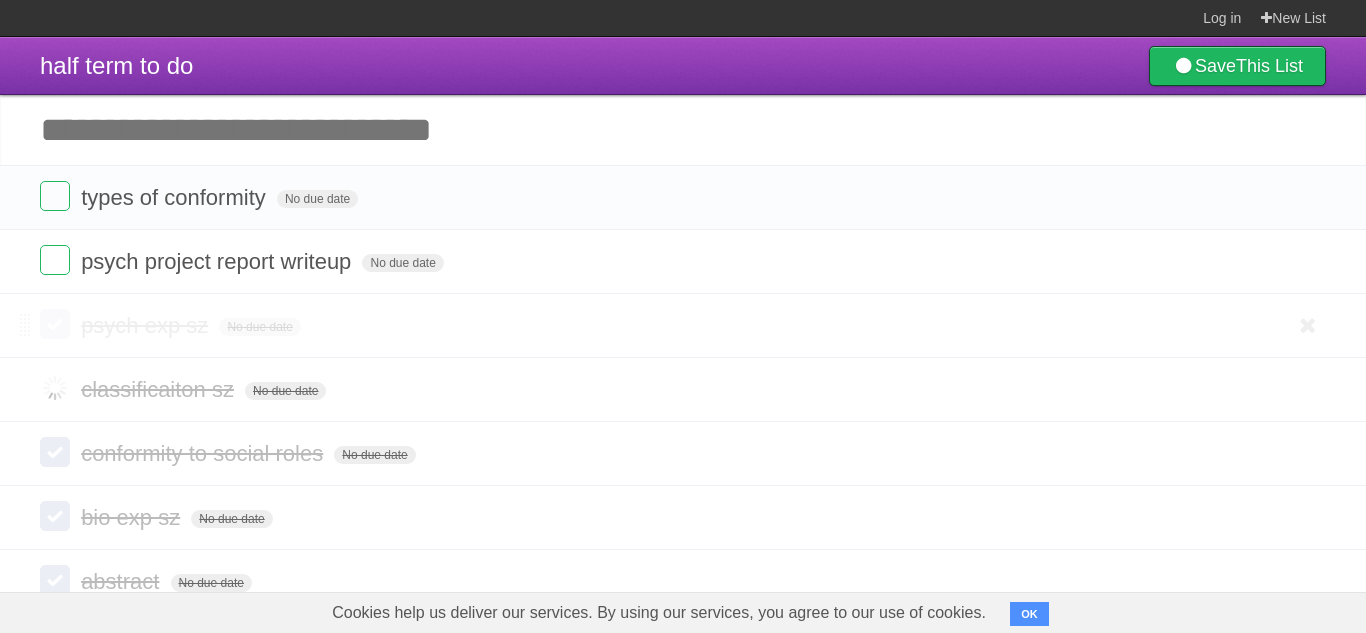 click at bounding box center [55, 324] 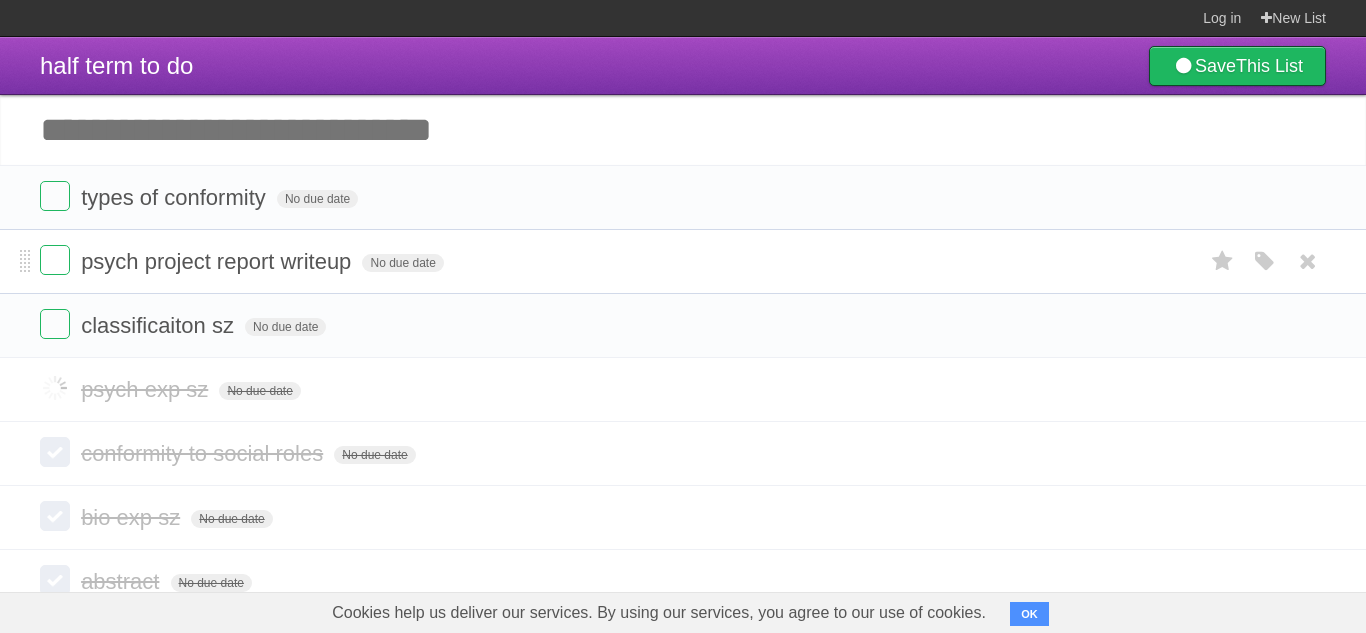 click on "psych project report writeup
No due date
White
Red
Blue
Green
Purple
Orange" at bounding box center [683, 261] 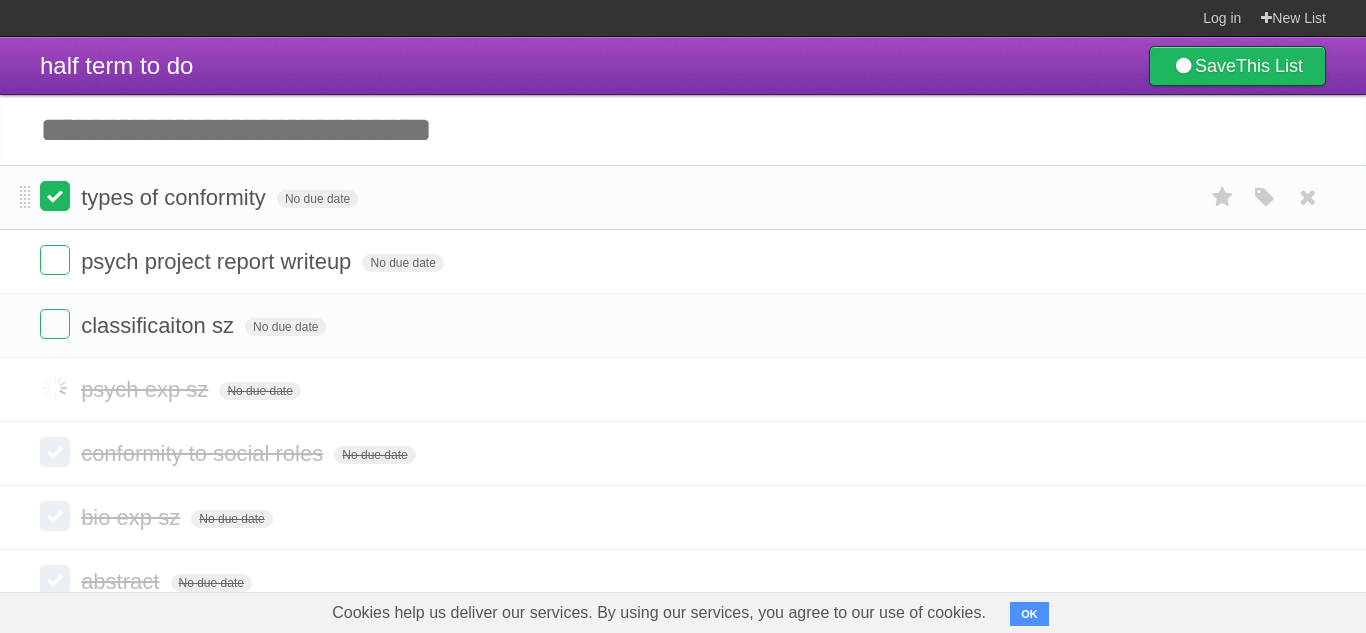 click at bounding box center [55, 196] 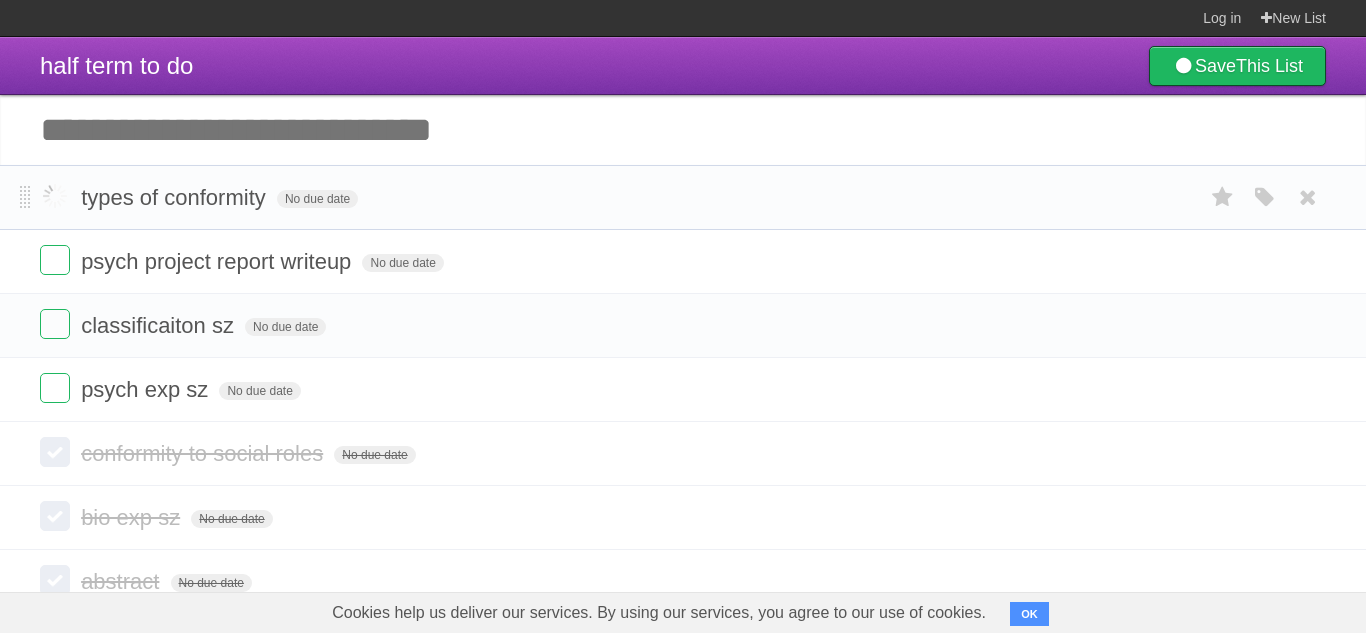 click on "types of conformity
No due date
White
Red
Blue
Green
Purple
Orange" at bounding box center (683, 197) 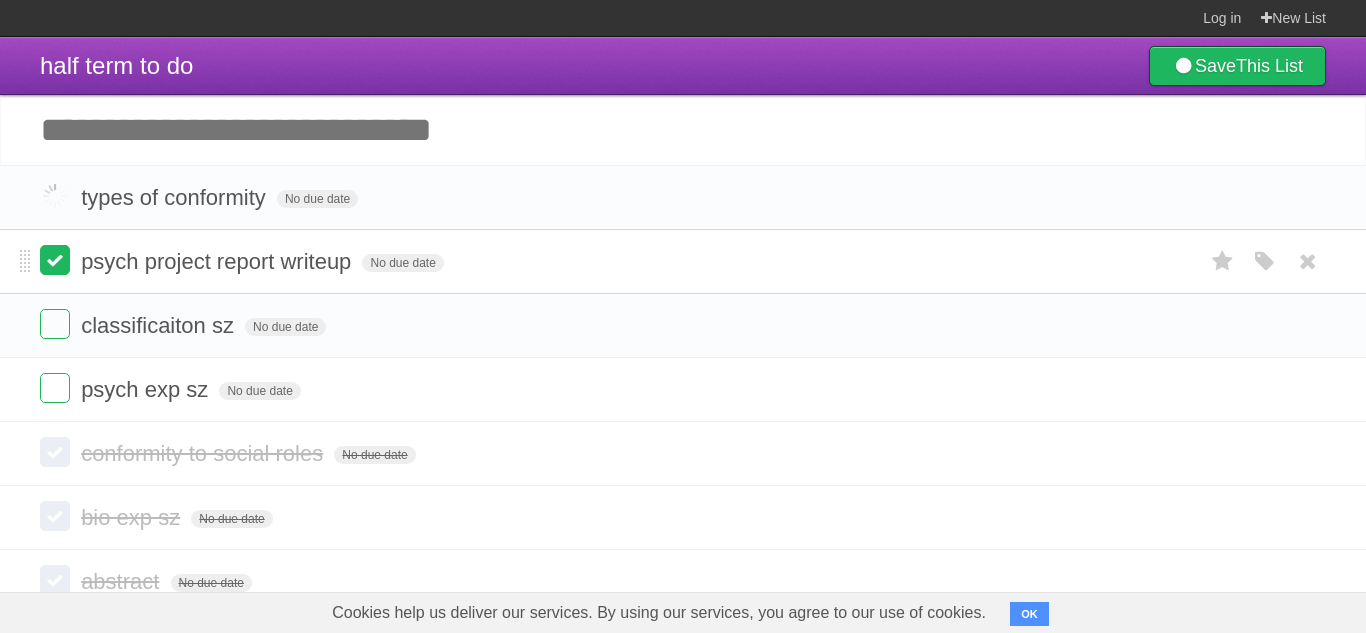 click at bounding box center (55, 260) 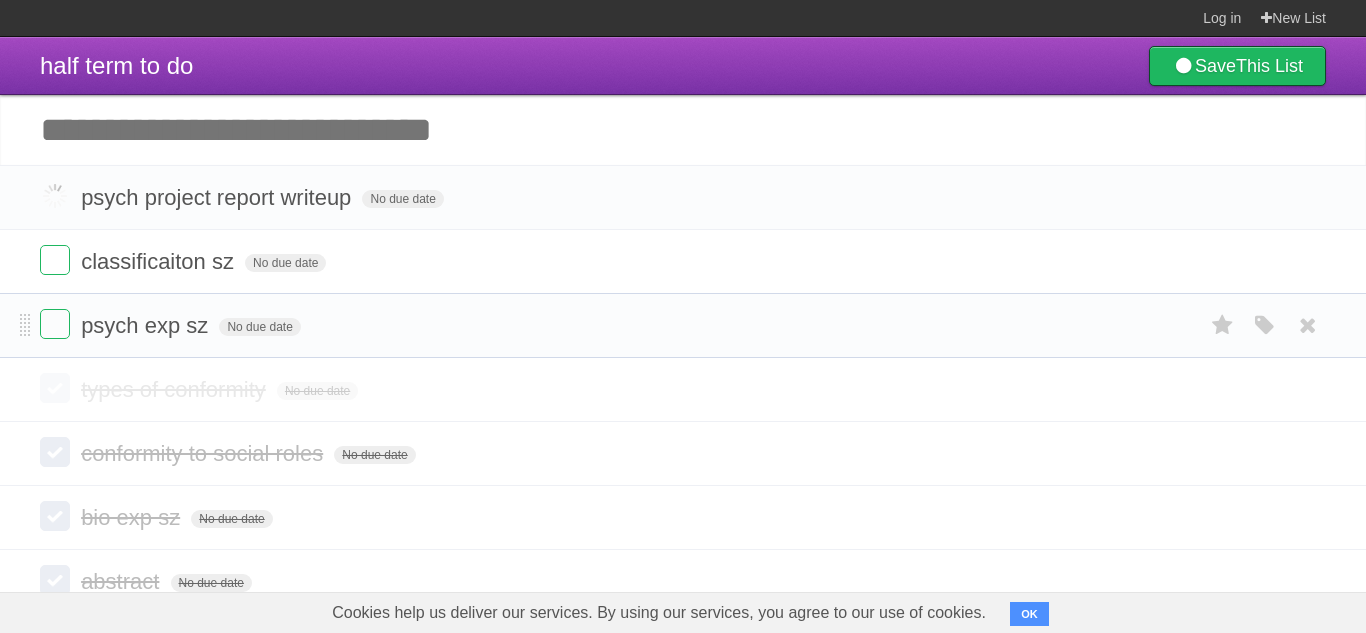 click on "psych exp sz
No due date
White
Red
Blue
Green
Purple
Orange" at bounding box center [683, 325] 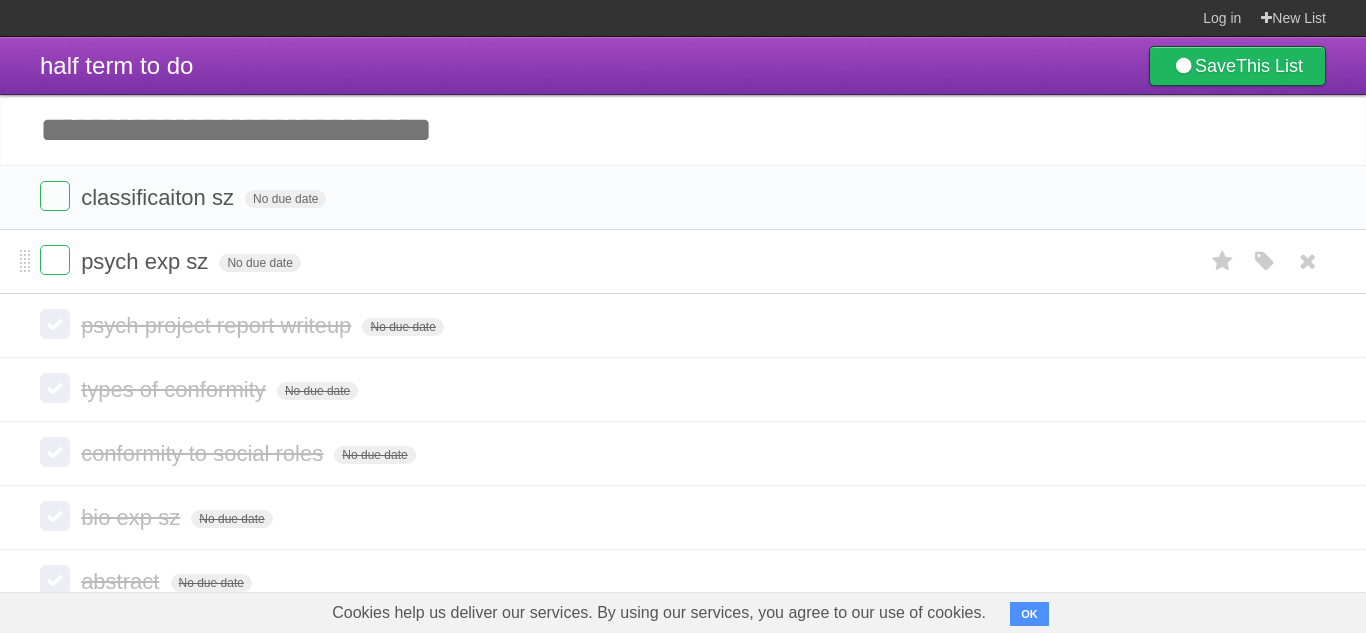 click on "psych exp sz
No due date
White
Red
Blue
Green
Purple
Orange" at bounding box center (683, 261) 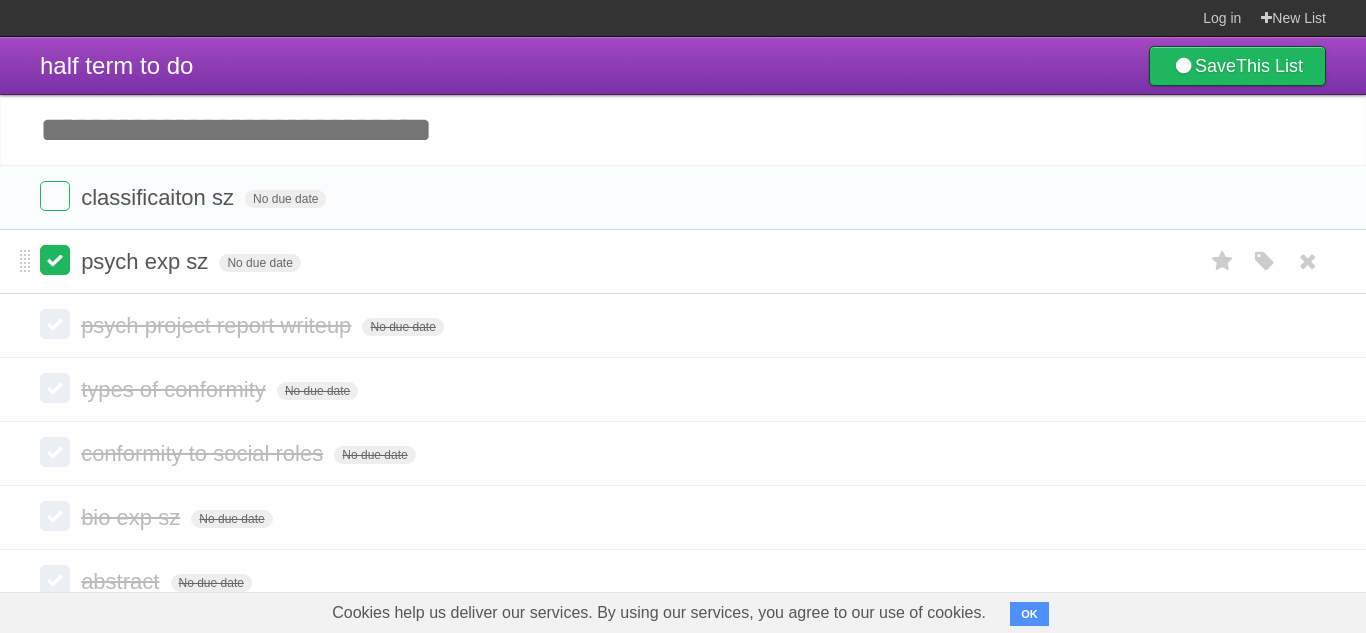 click at bounding box center (55, 260) 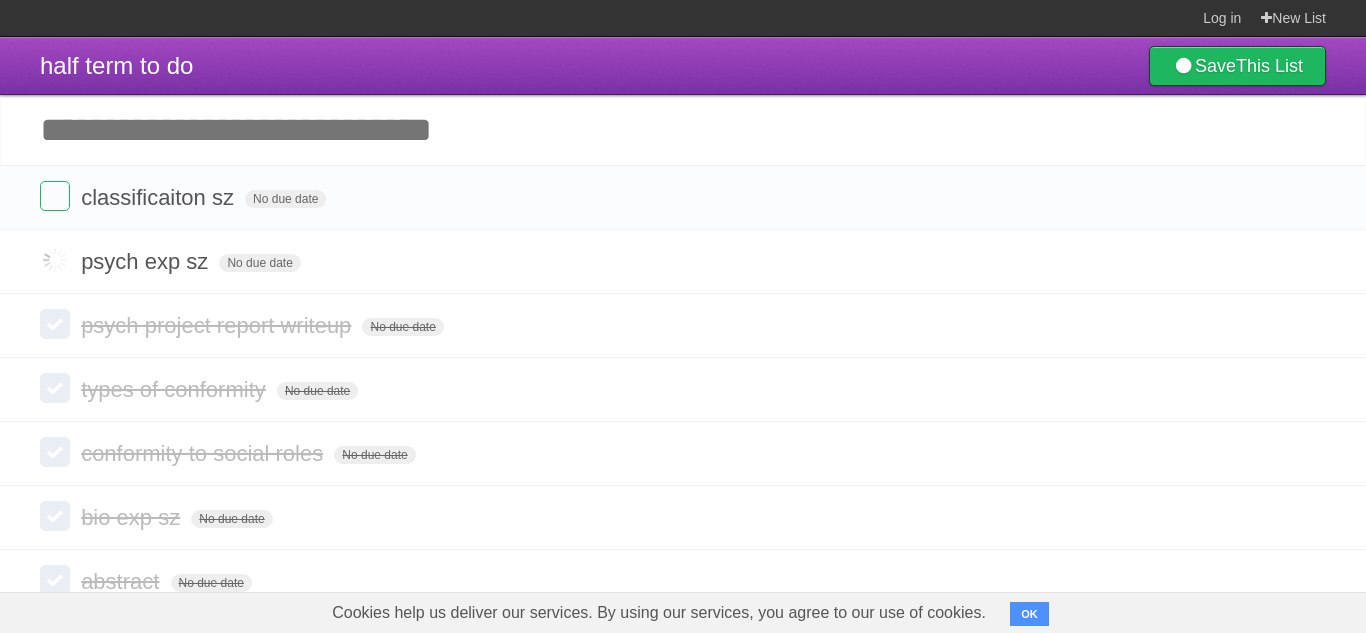 click on "Add another task" at bounding box center (683, 130) 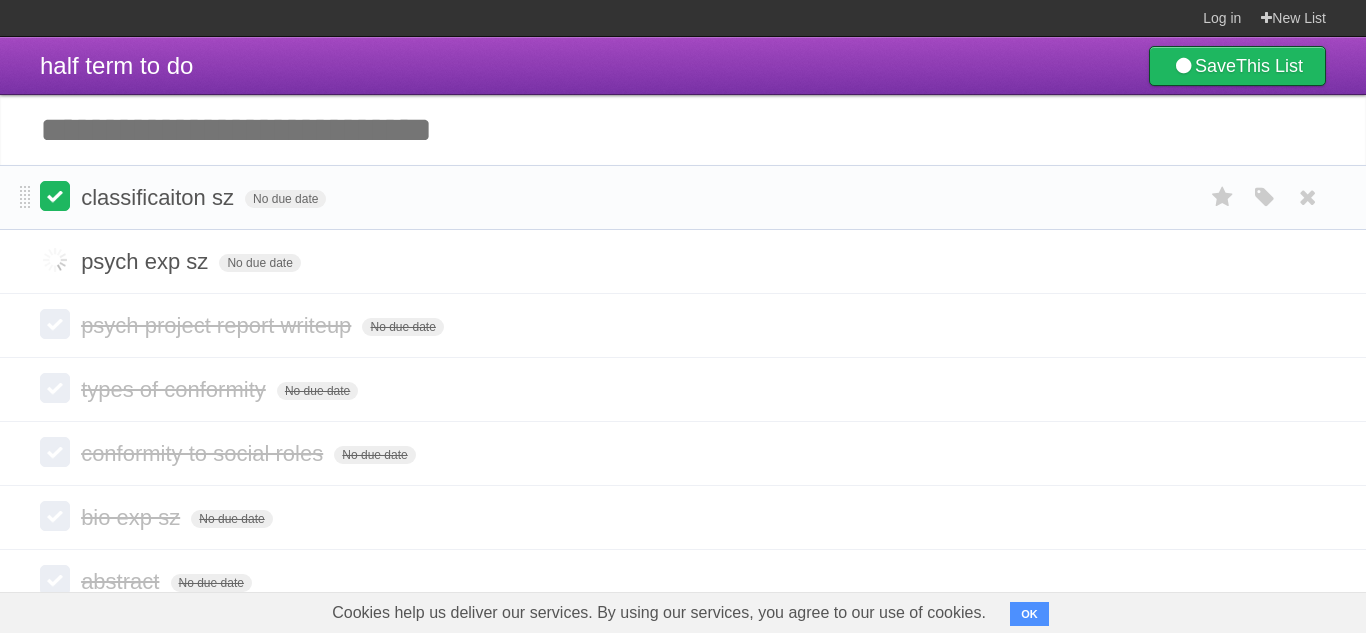 click at bounding box center [55, 196] 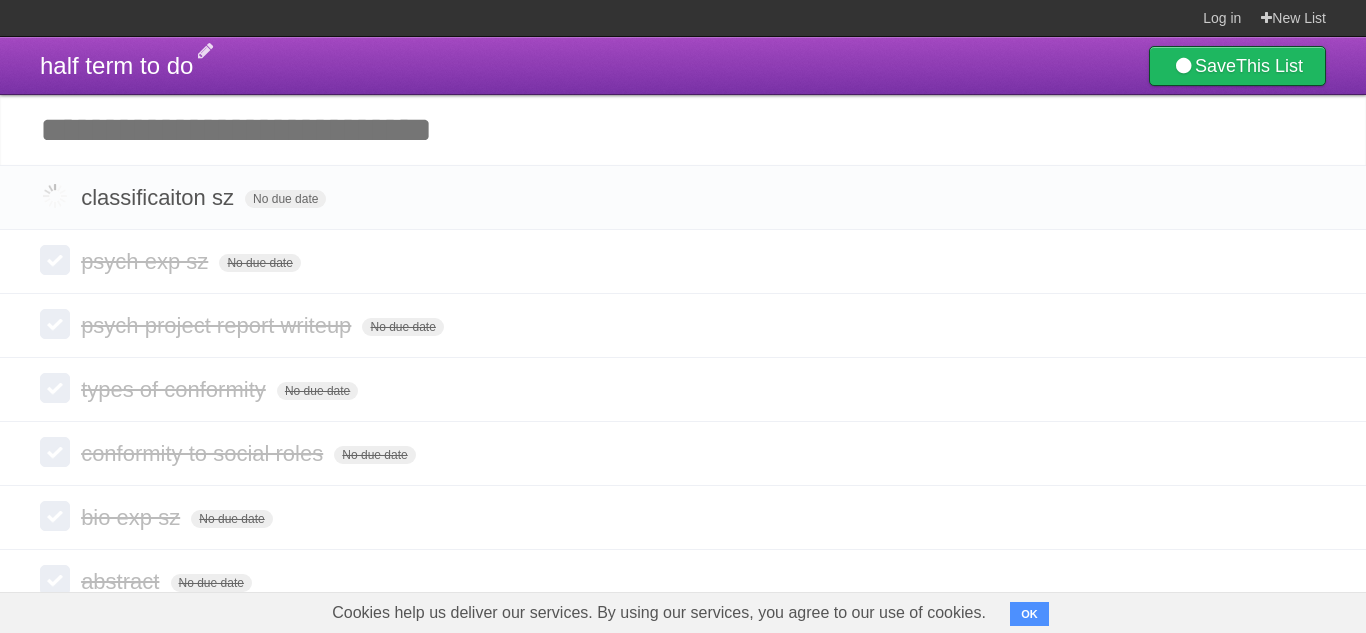 click on "half term to do" at bounding box center (116, 65) 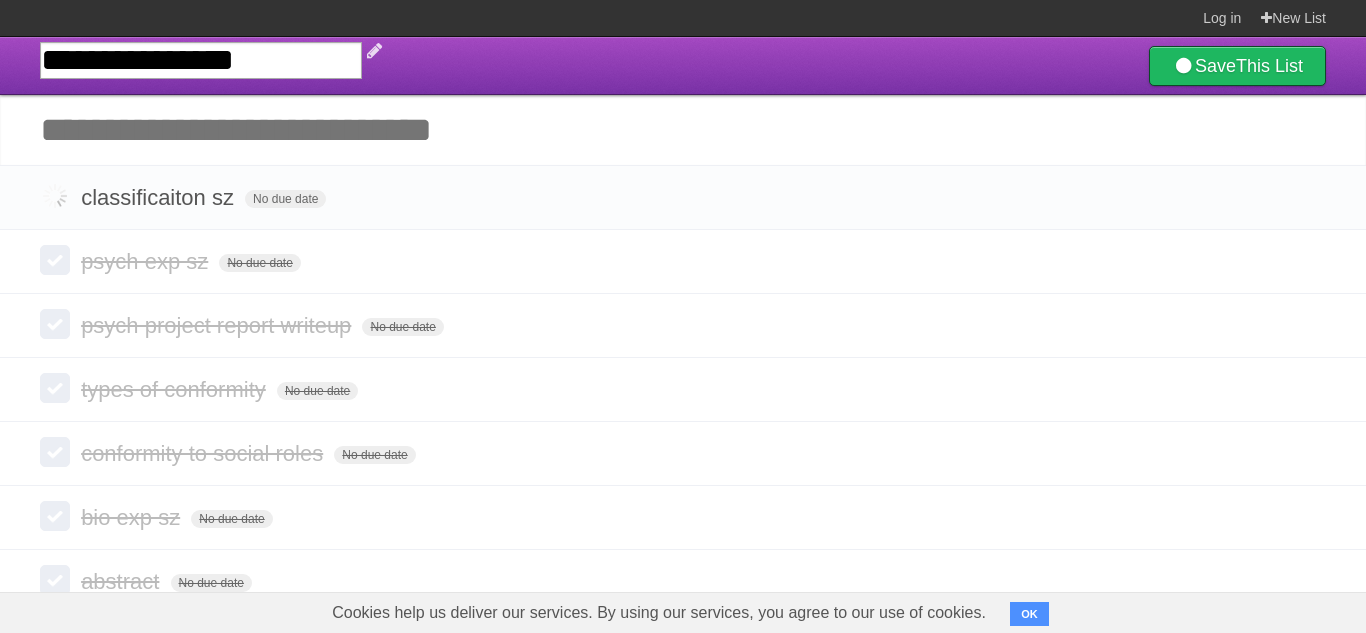 click on "**********" at bounding box center (201, 60) 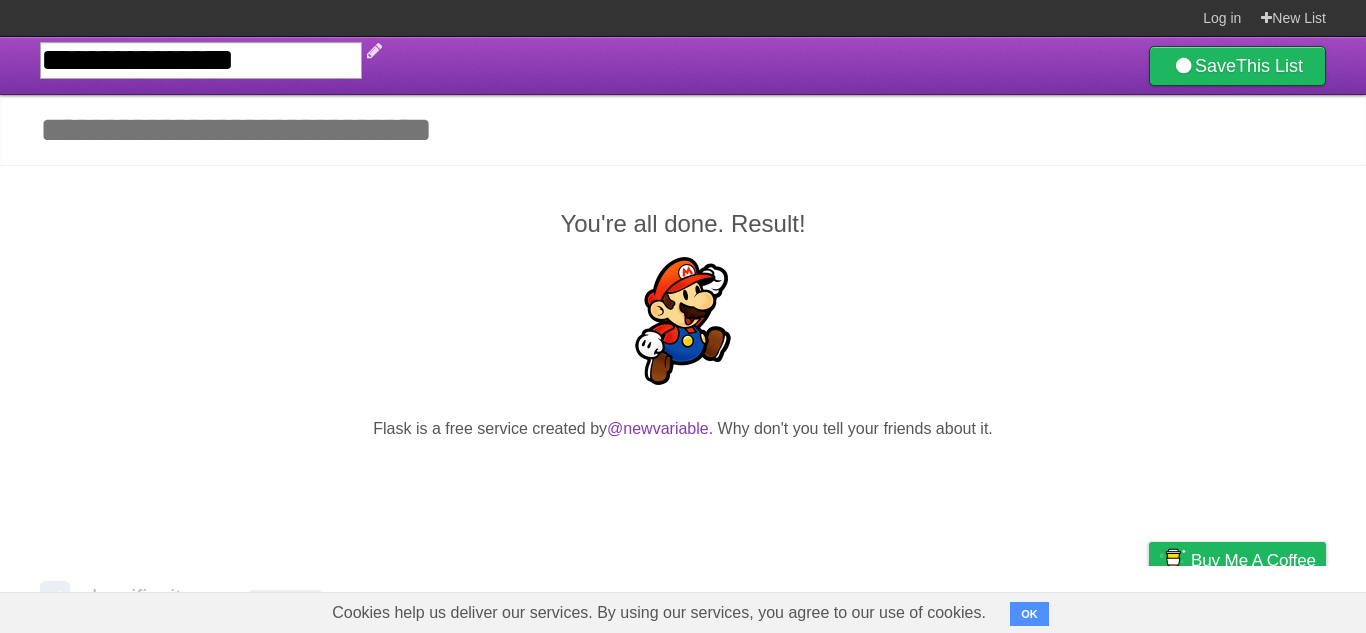 type on "*" 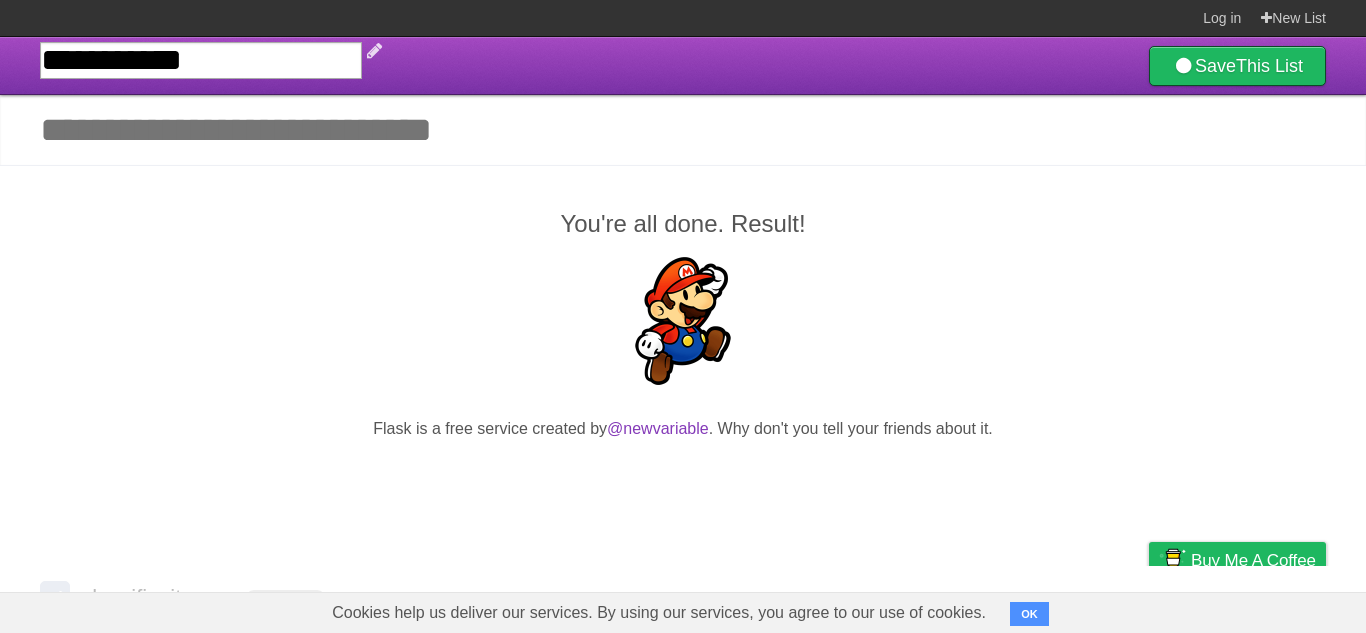 type on "**********" 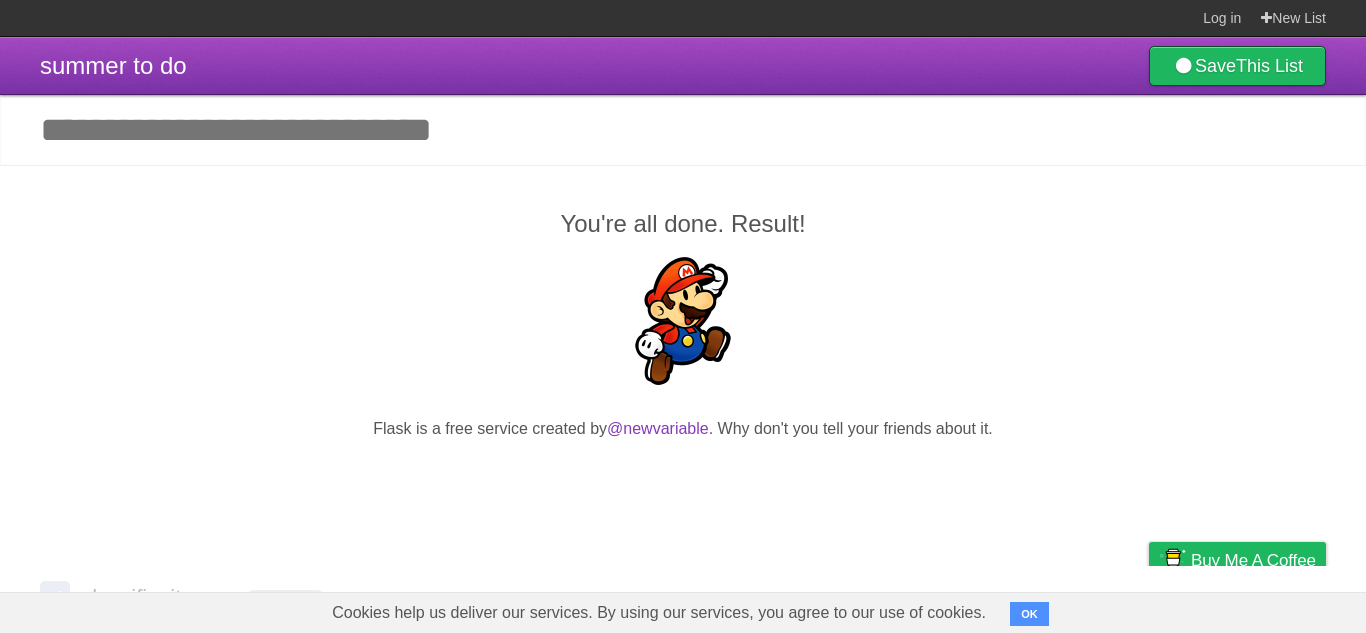 click on "Add another task" at bounding box center (683, 130) 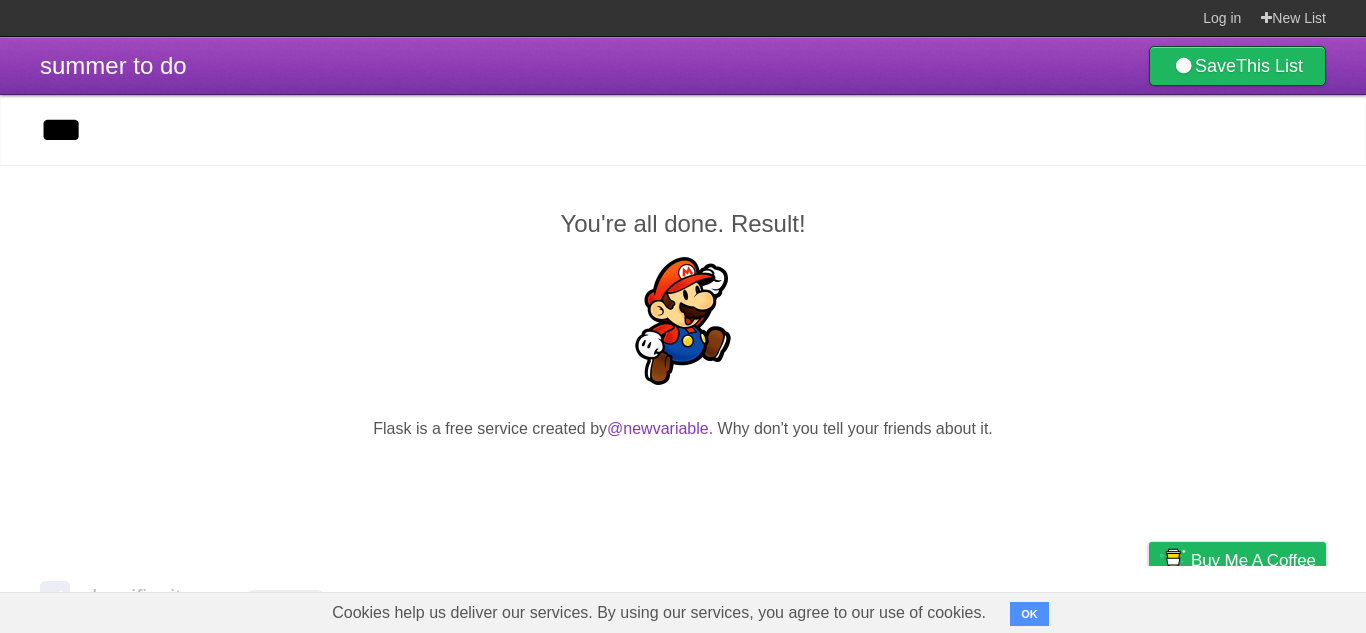 type on "***" 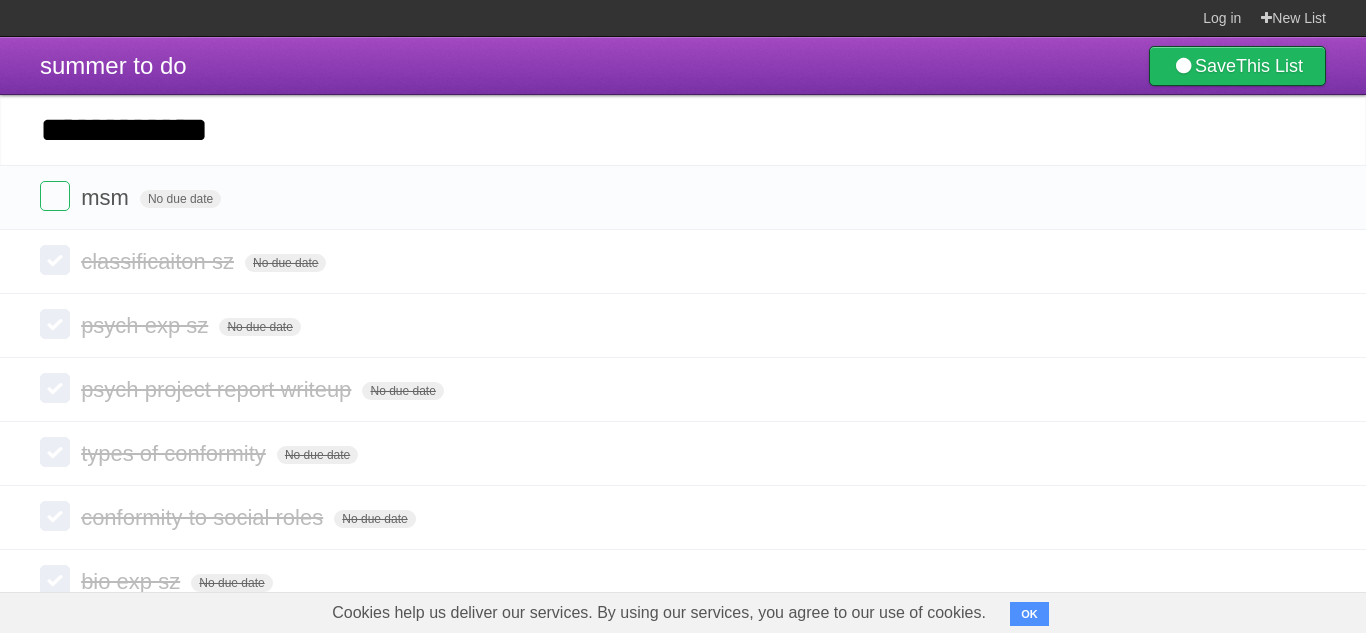type on "**********" 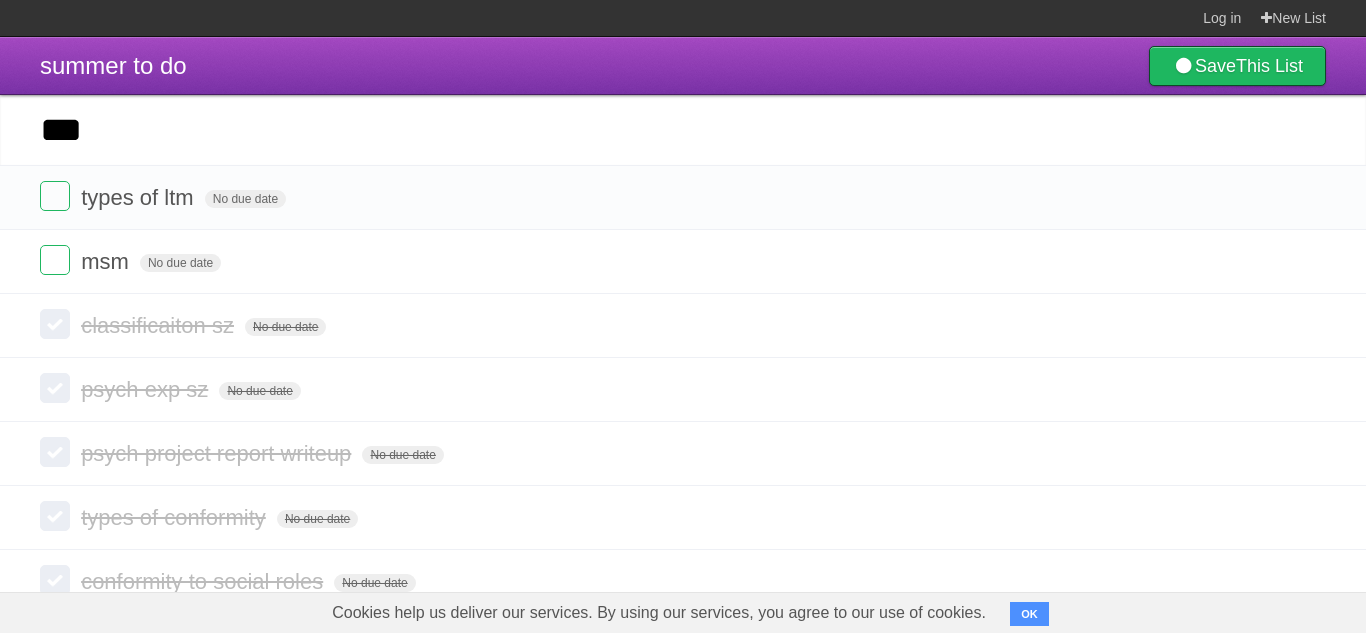 type on "***" 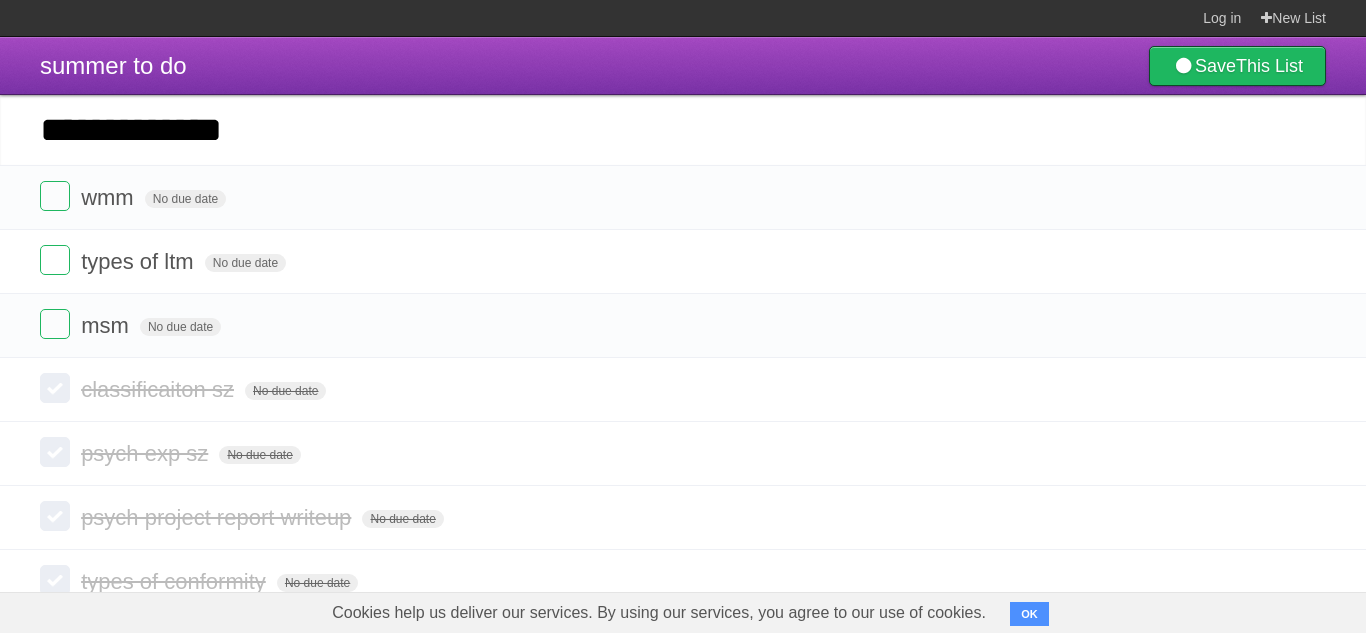 type on "**********" 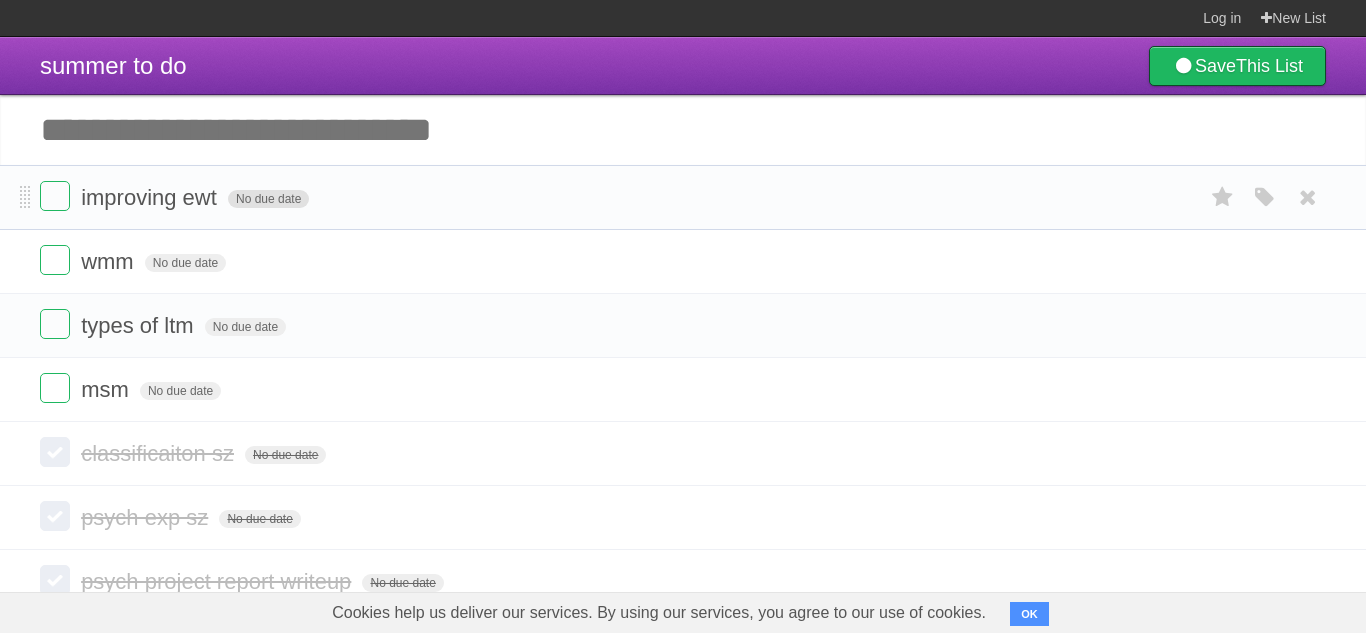 click on "No due date" at bounding box center (268, 199) 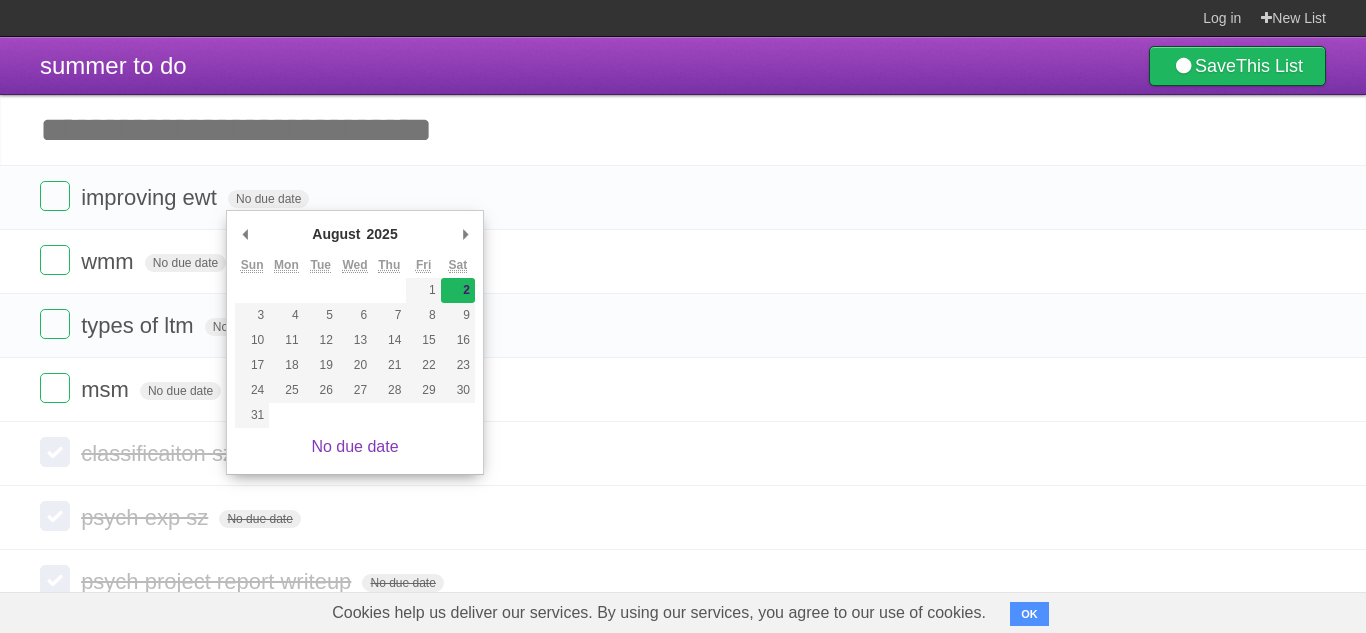 type on "[DAY] [DATE]" 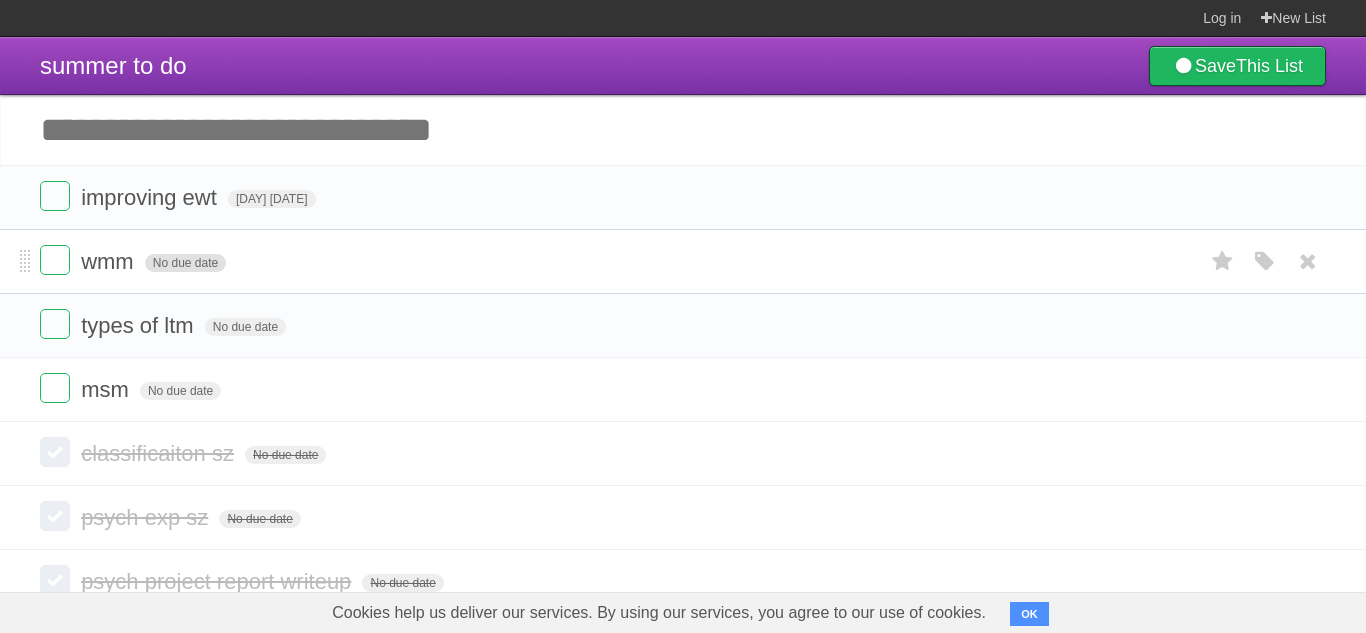 click on "No due date" at bounding box center (185, 263) 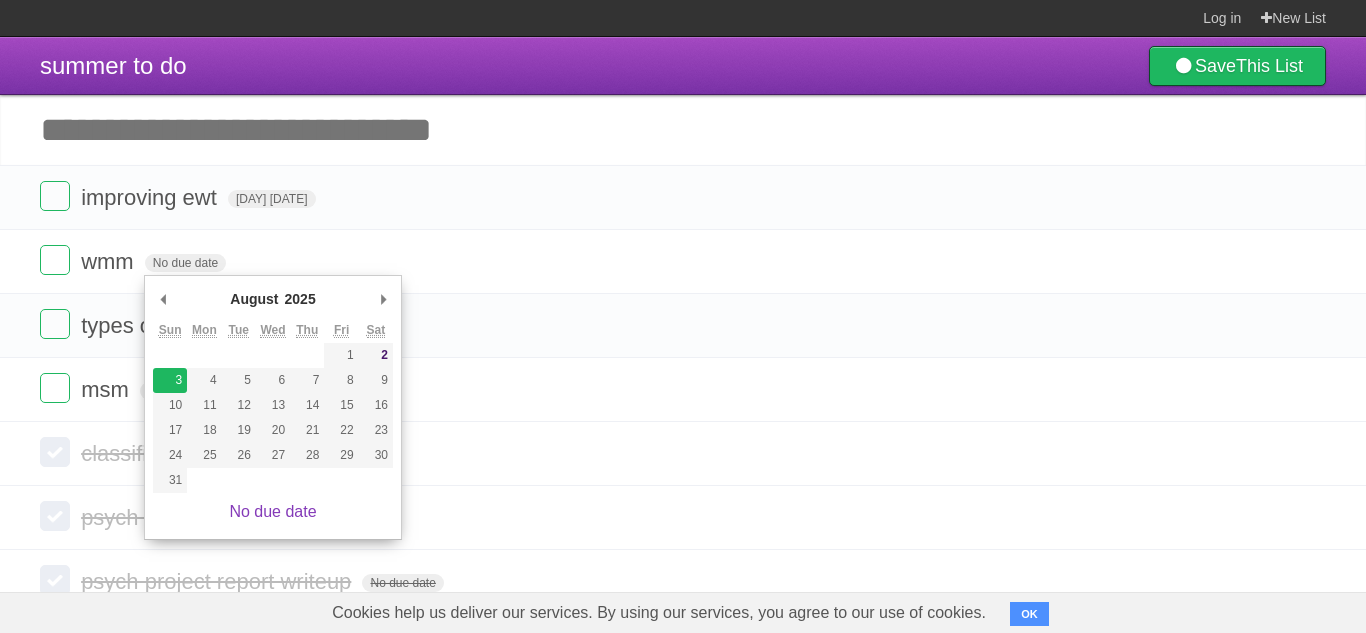 type on "[DATE]" 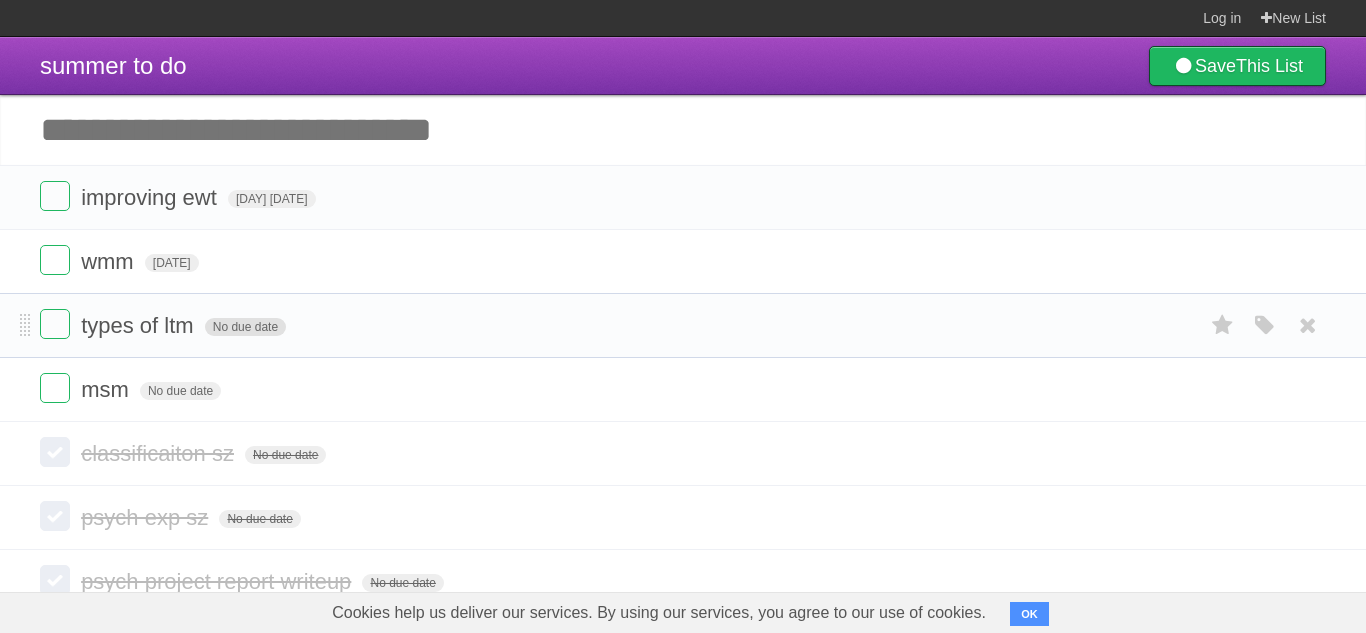 click on "No due date" at bounding box center (245, 327) 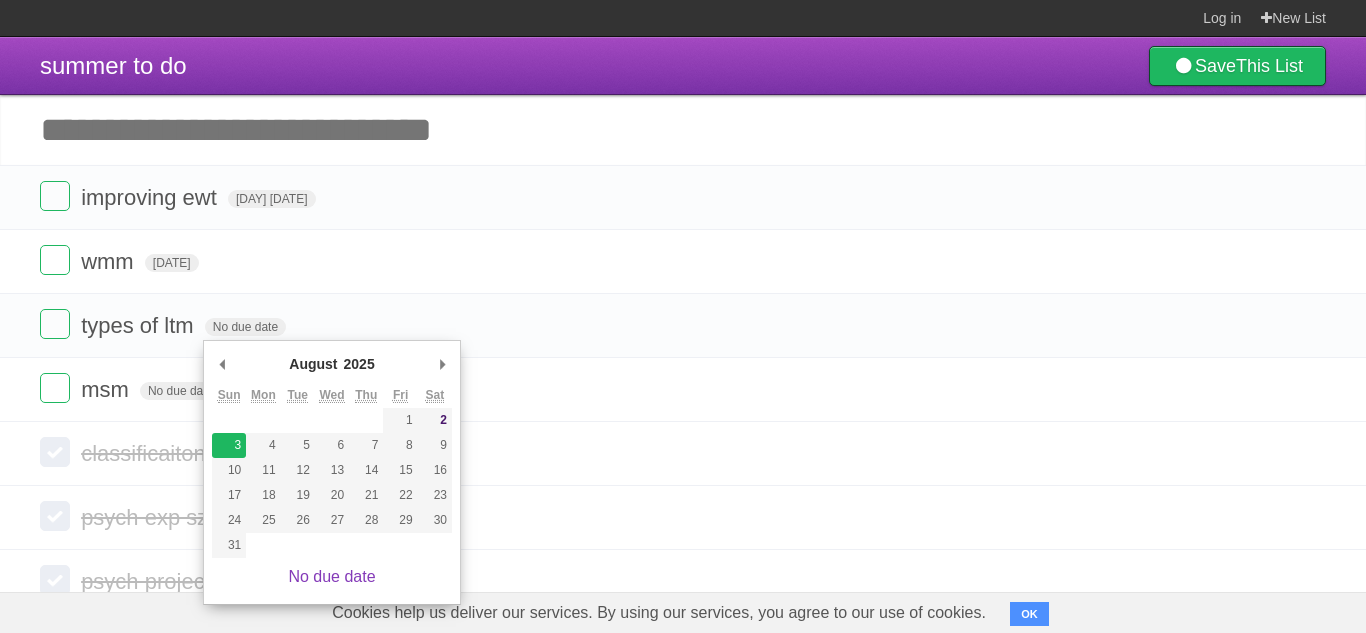 type on "[DATE]" 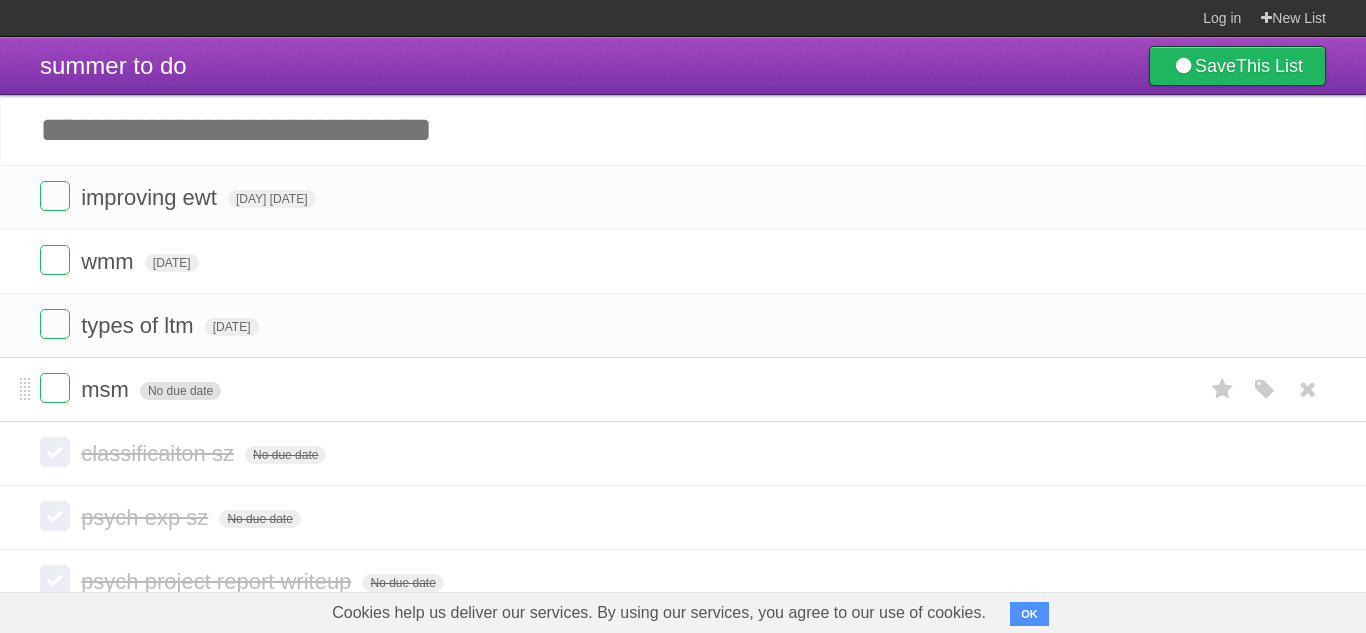 click on "No due date" at bounding box center [180, 391] 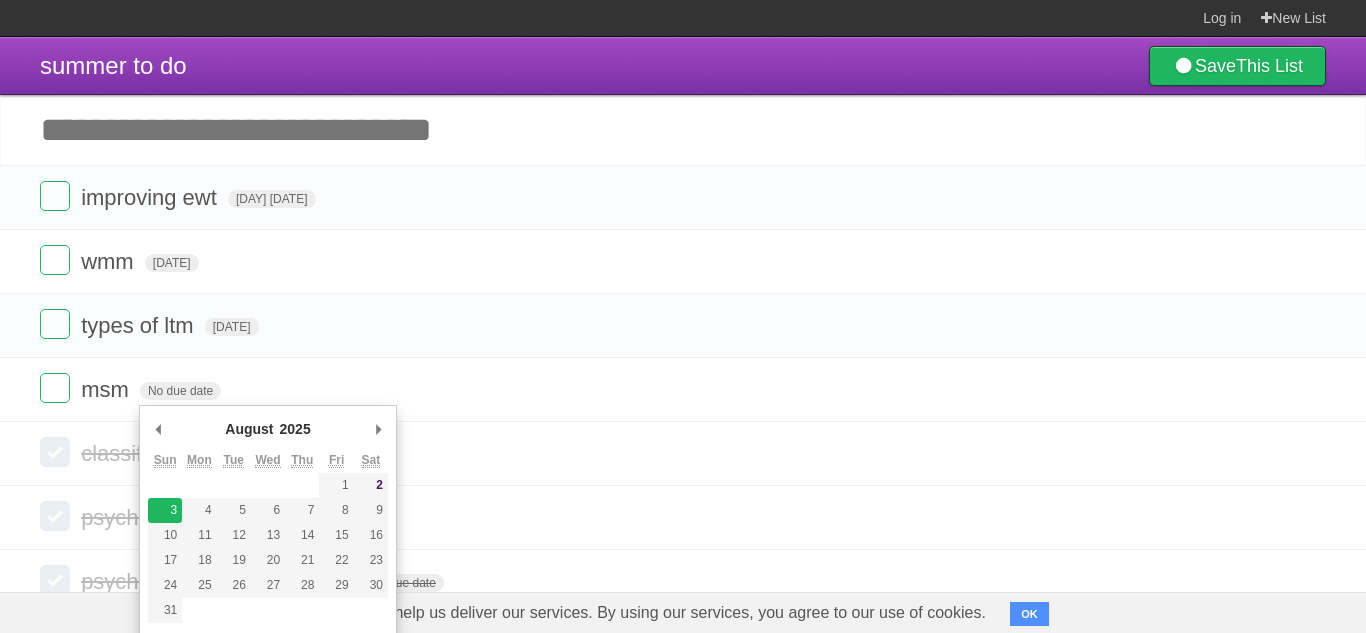 type on "[DATE]" 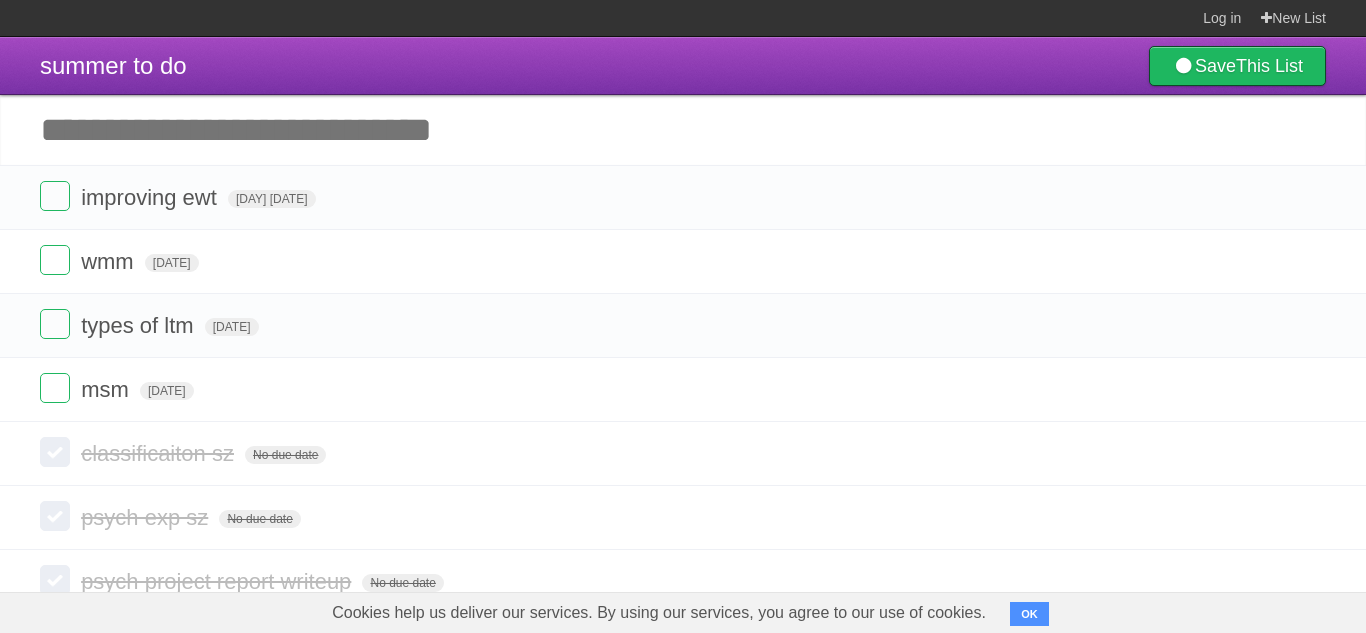 click on "Add another task" at bounding box center [683, 130] 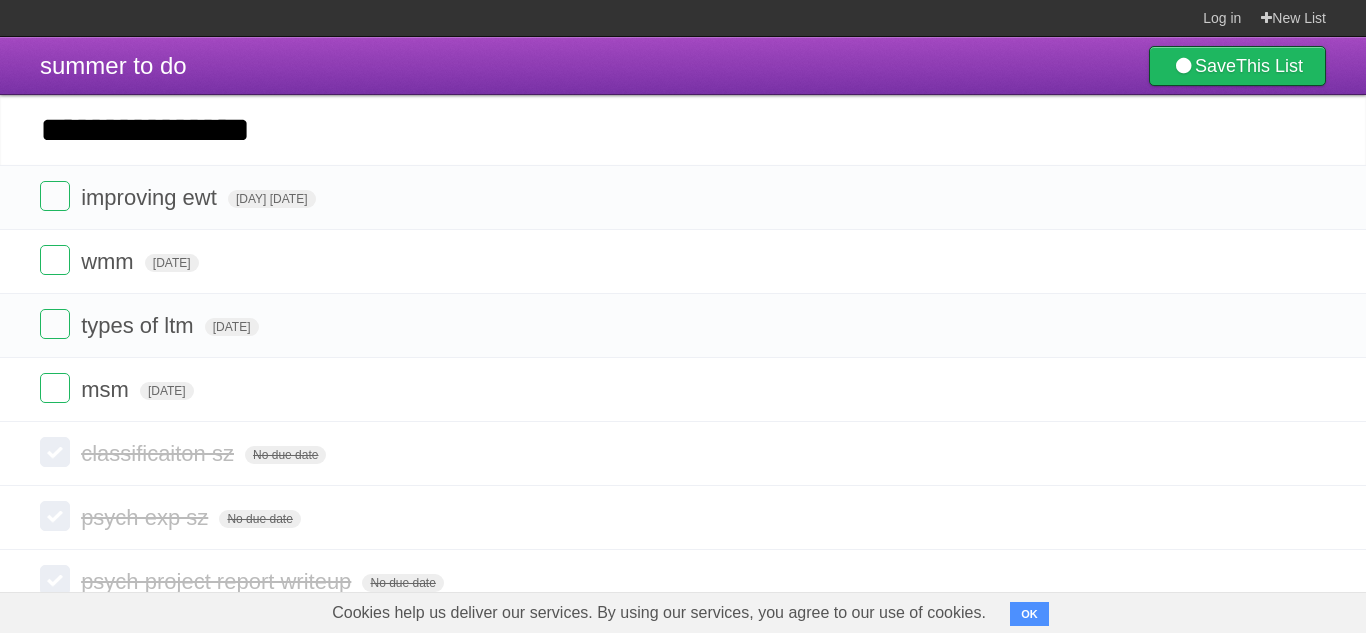 type on "**********" 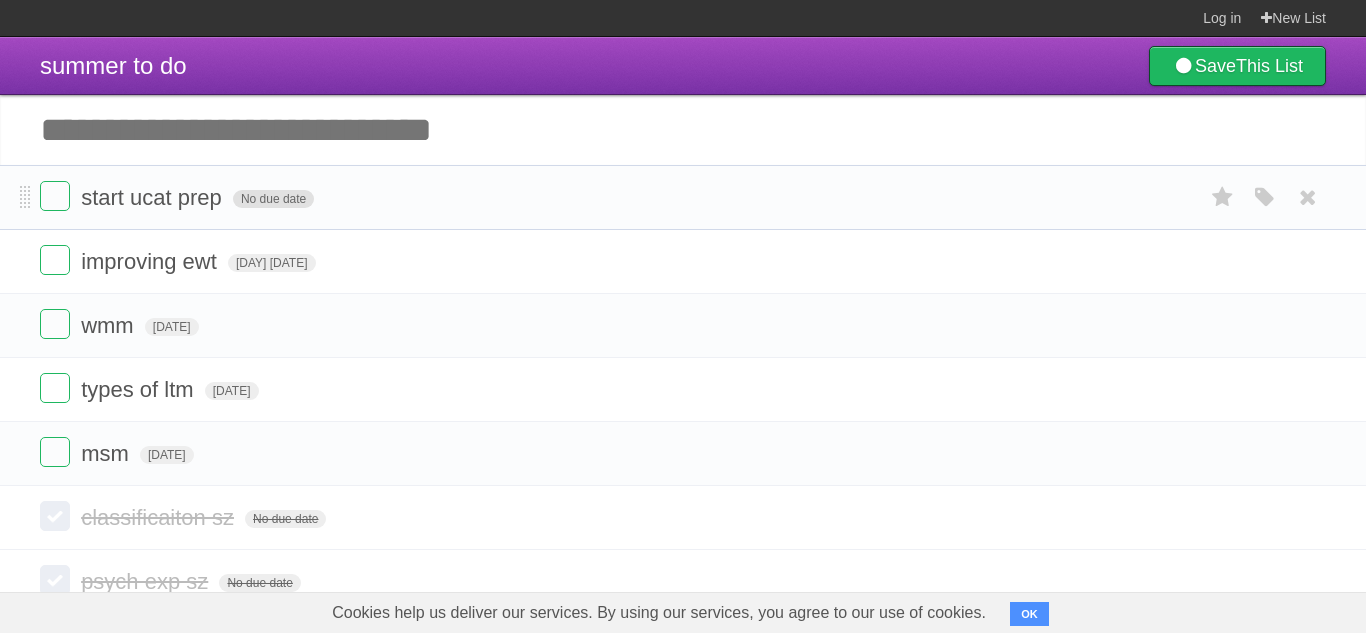 click on "No due date" at bounding box center [273, 199] 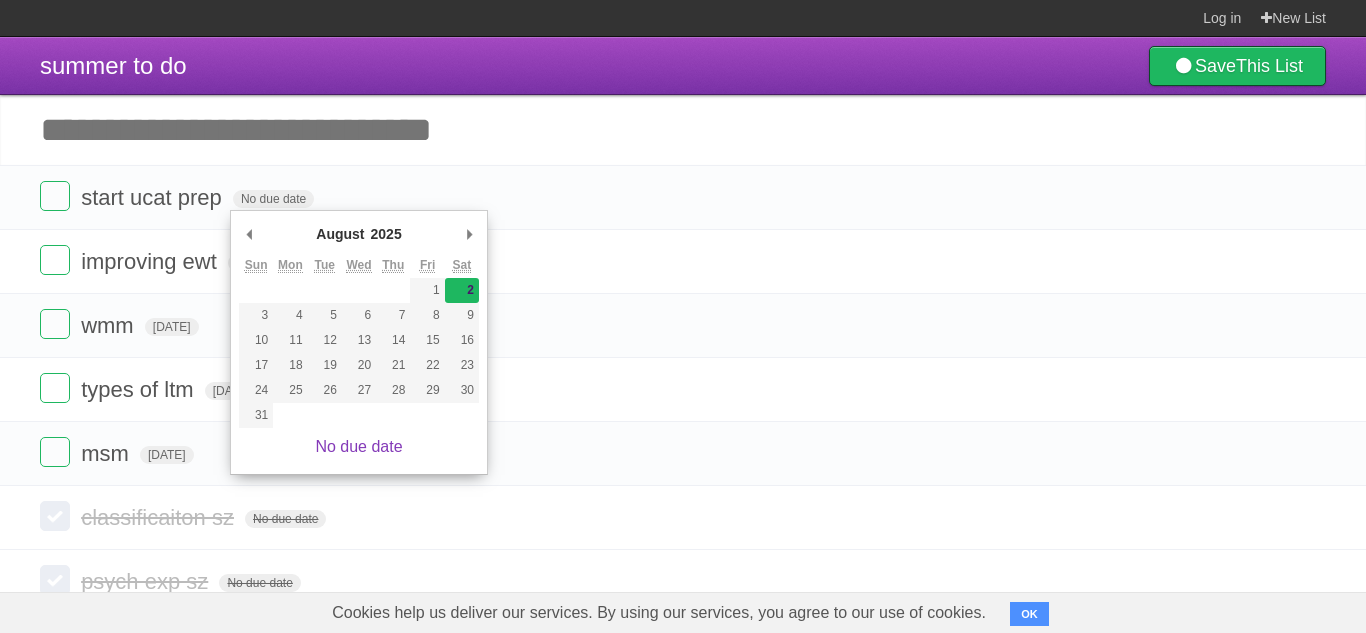 type on "[DAY] [DATE]" 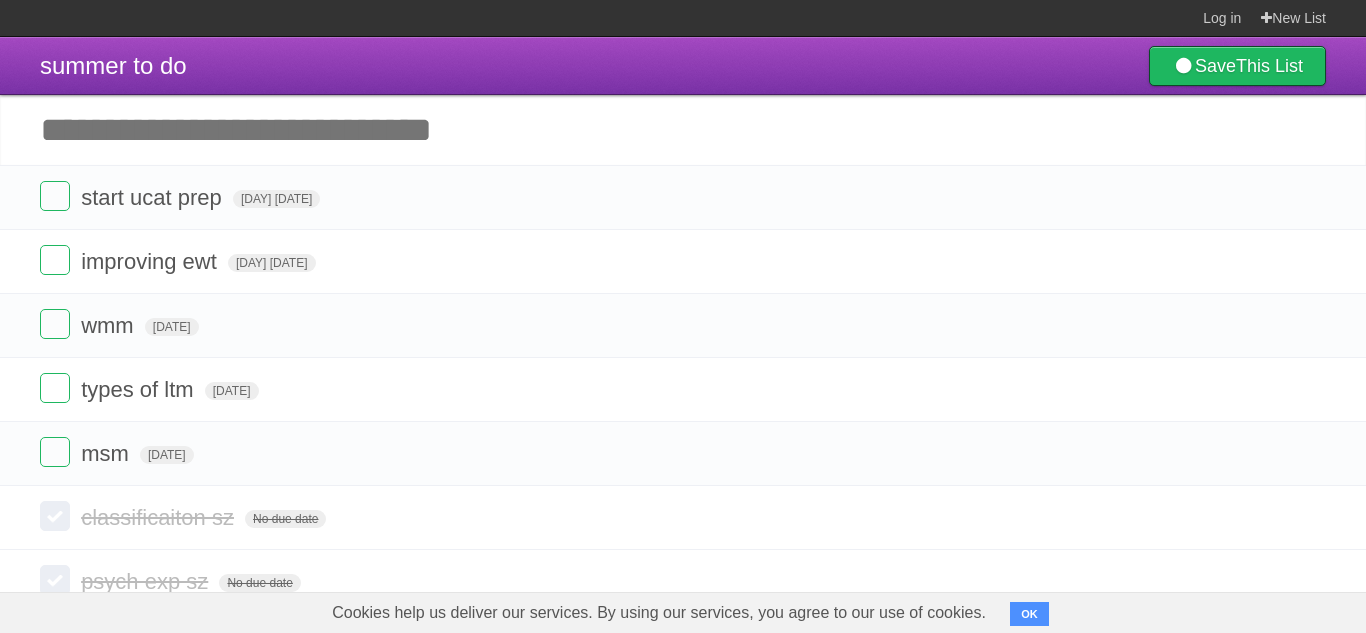 click on "Add another task" at bounding box center [683, 130] 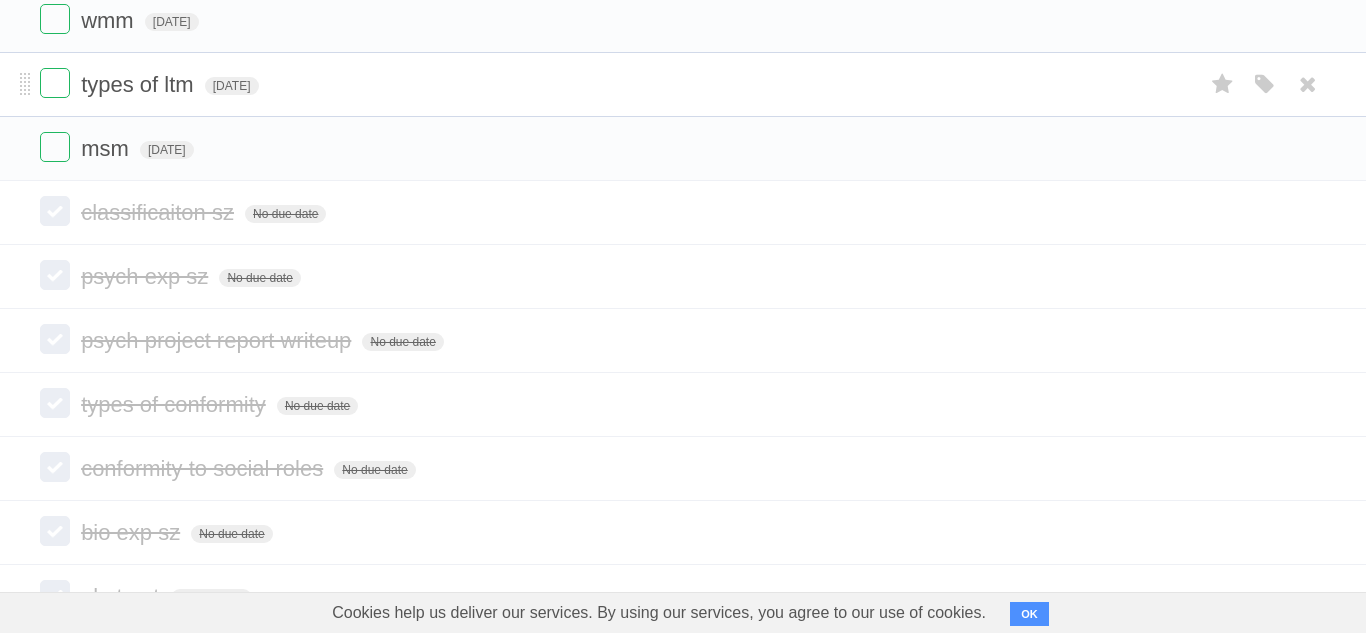 scroll, scrollTop: 0, scrollLeft: 0, axis: both 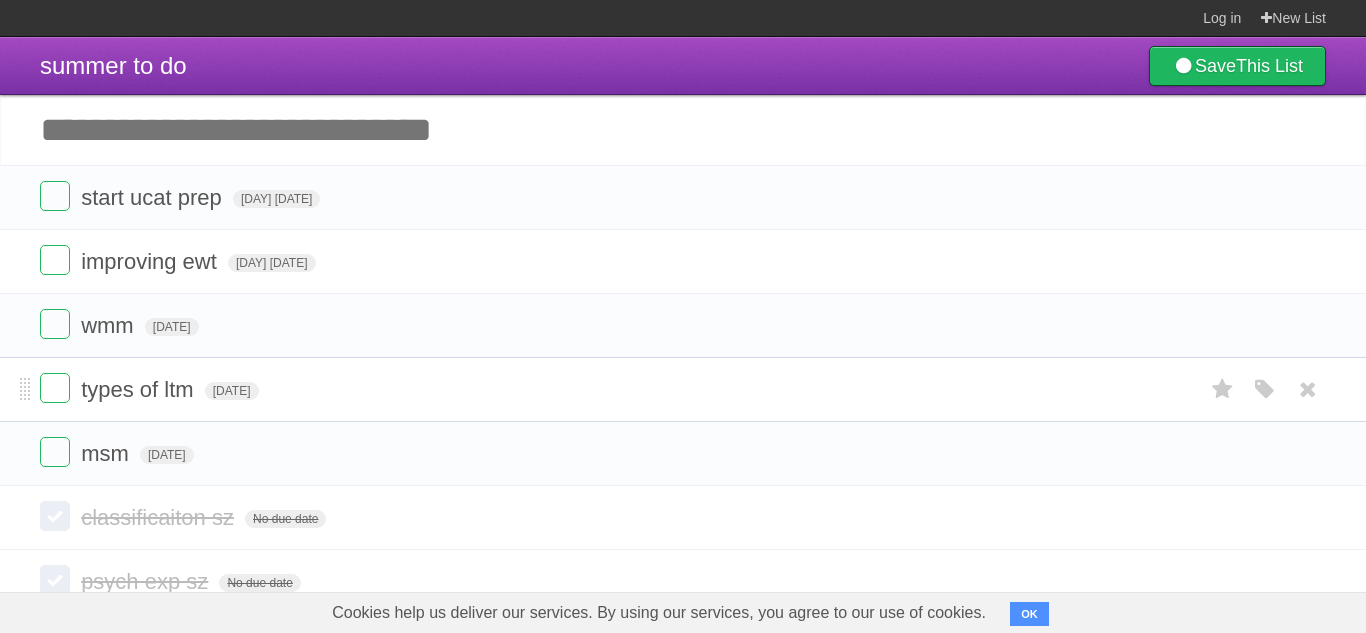 click on "msm
[DATE]
White
Red
Blue
Green
Purple
Orange" at bounding box center [683, 453] 